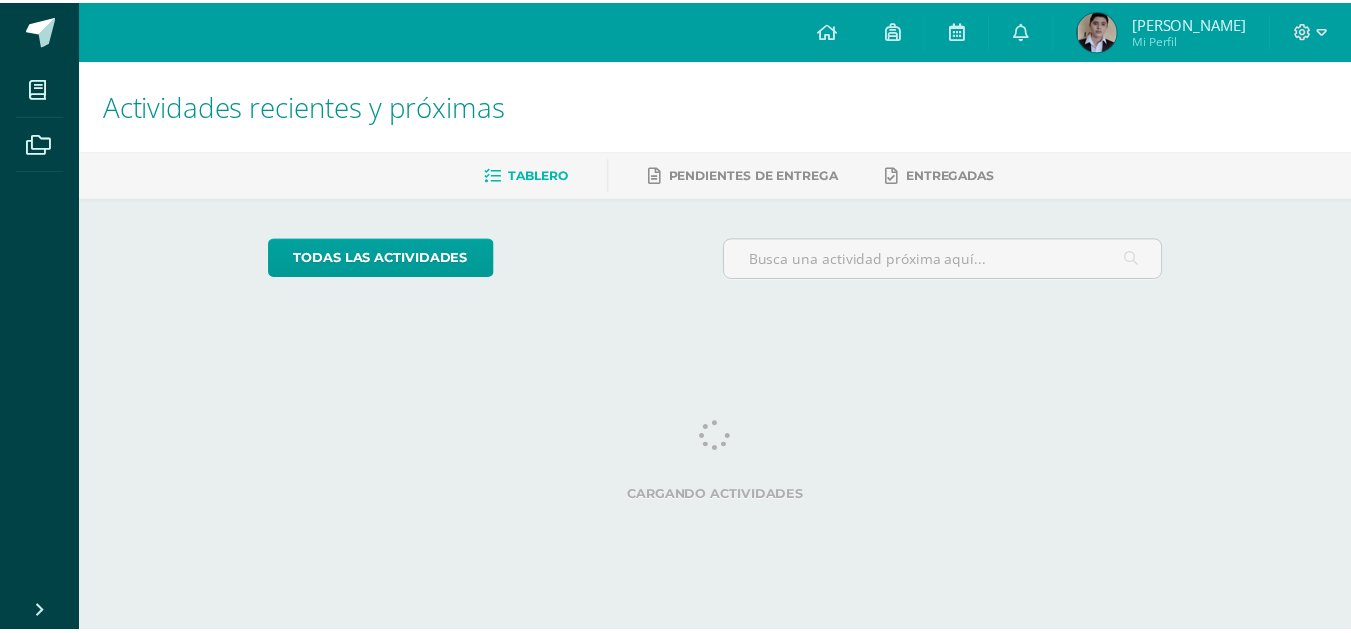 scroll, scrollTop: 0, scrollLeft: 0, axis: both 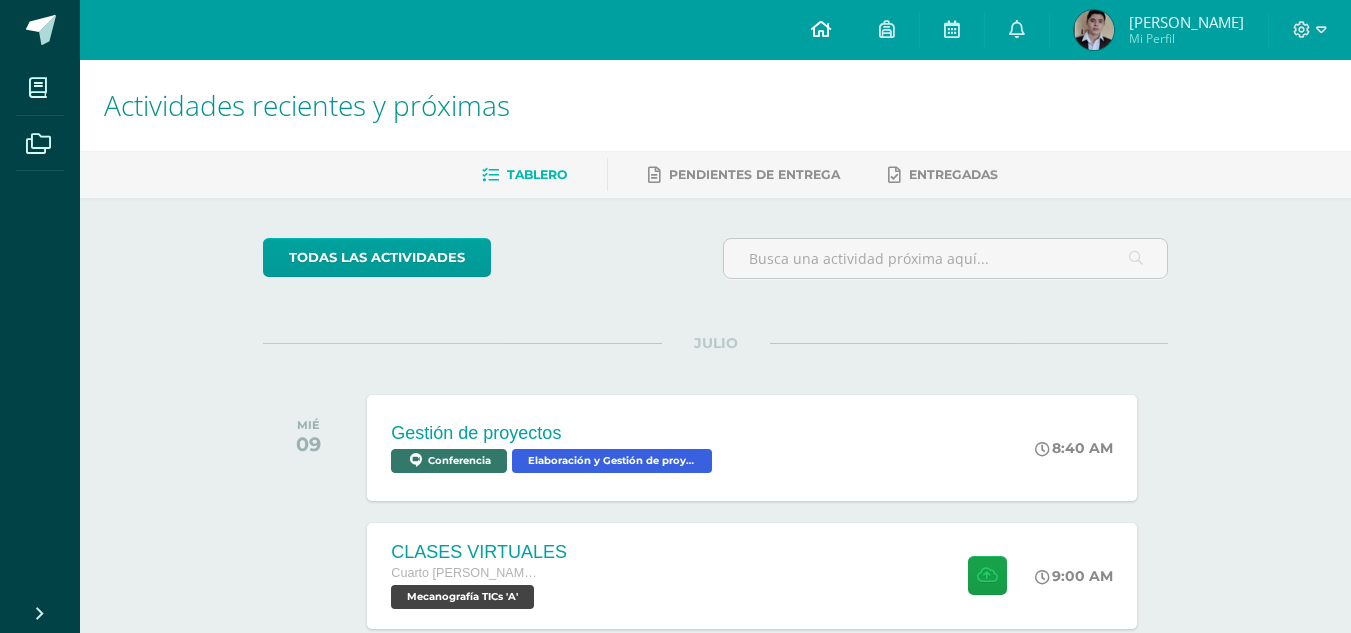 click at bounding box center (821, 29) 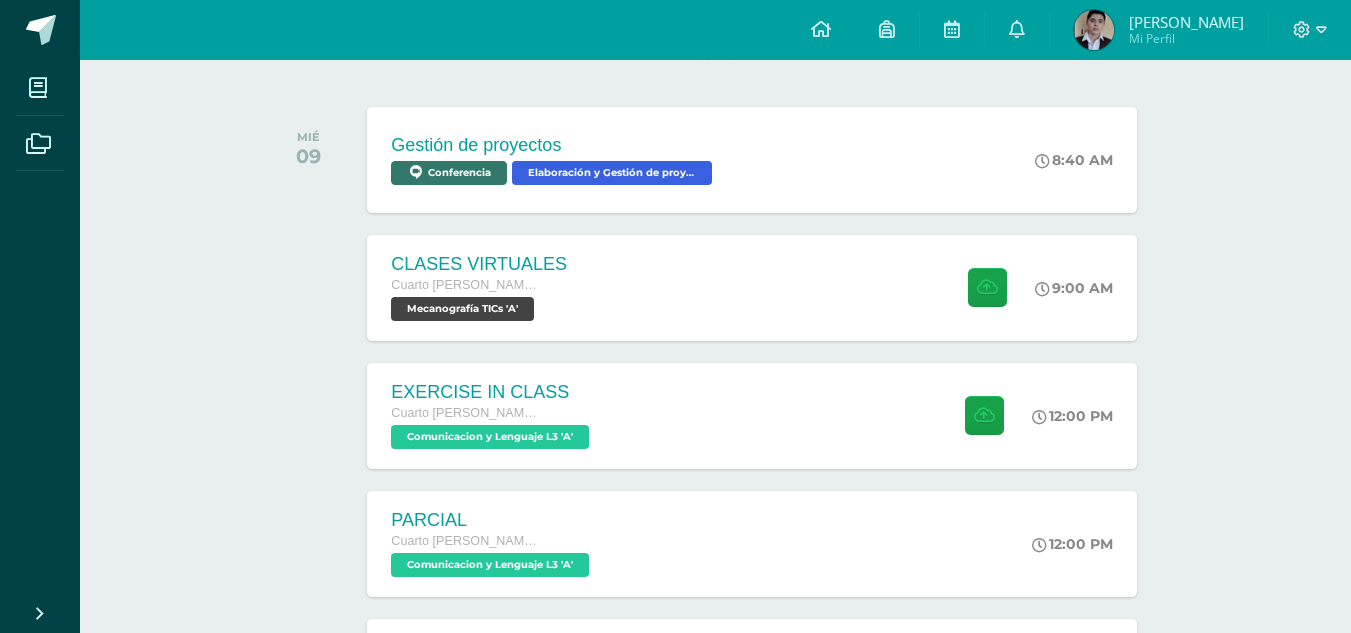 scroll, scrollTop: 292, scrollLeft: 0, axis: vertical 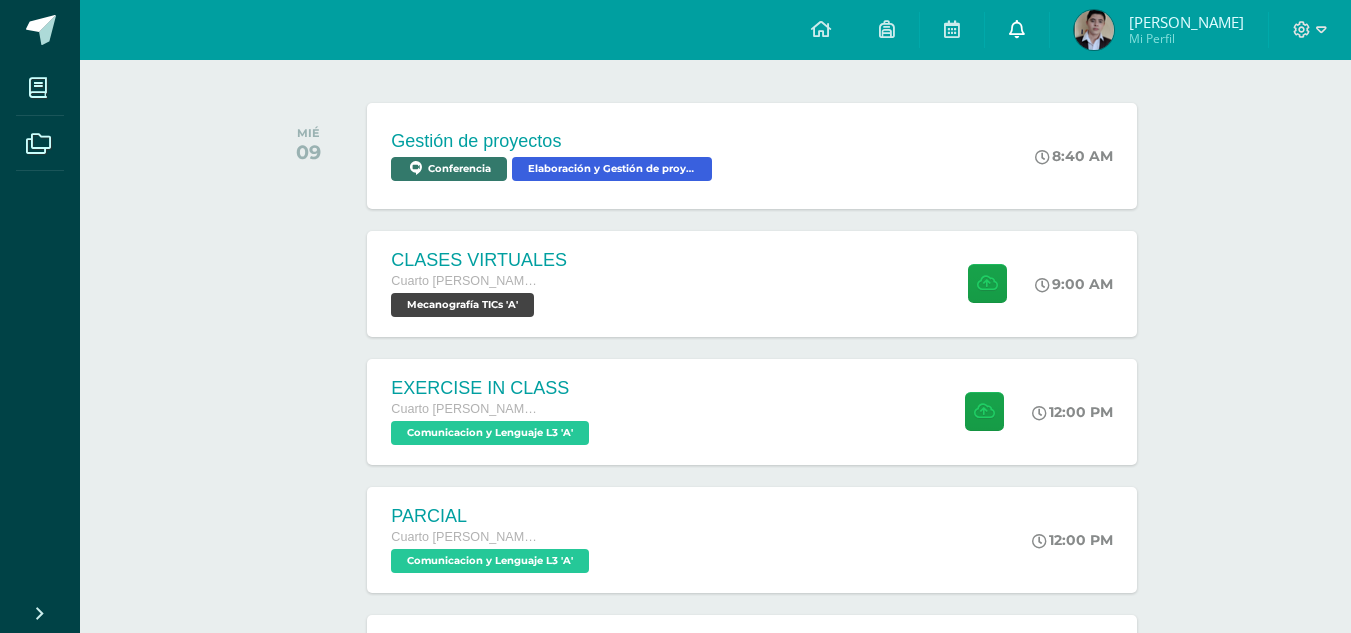 click at bounding box center (1017, 30) 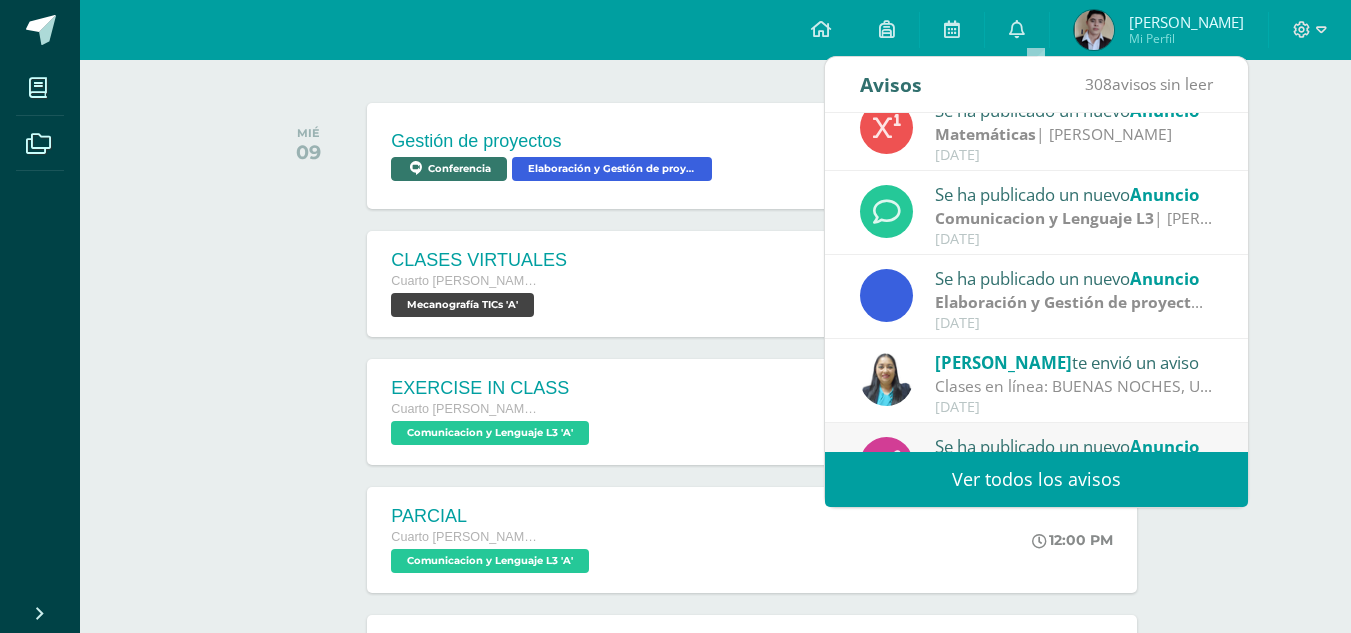 scroll, scrollTop: 0, scrollLeft: 0, axis: both 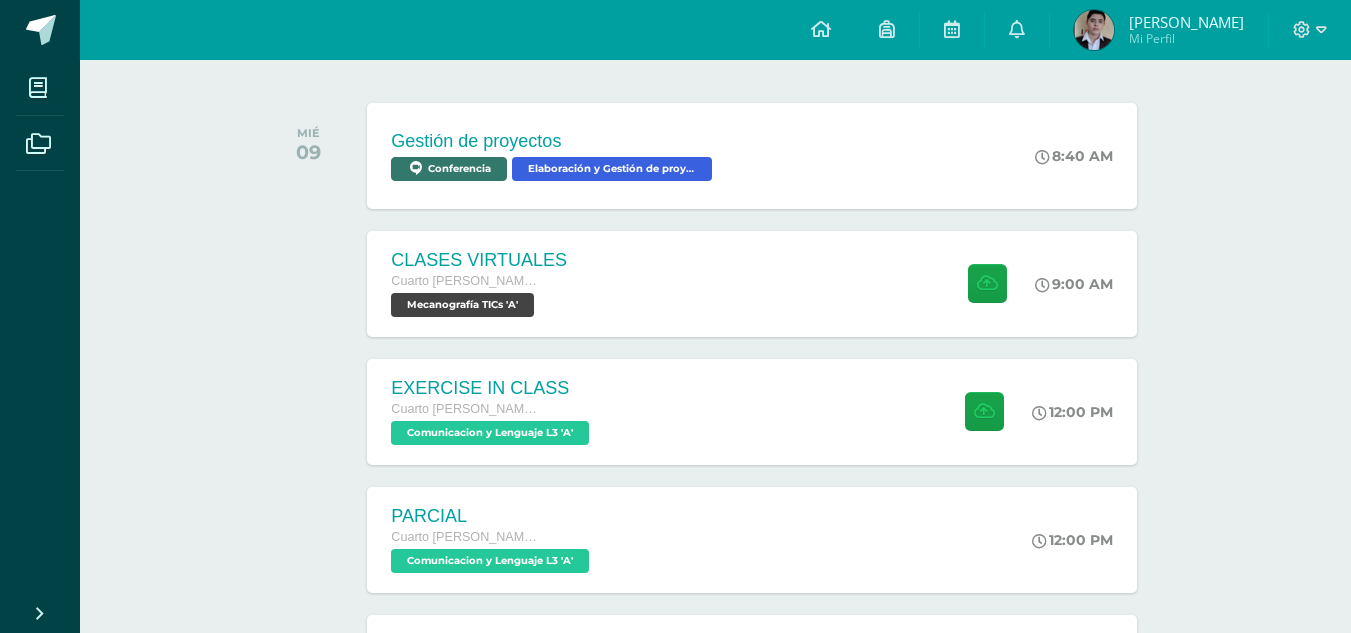 click on "JULIO
MIÉ
09
Gestión de proyectos
Conferencia
Elaboración y Gestión de proyectos 'A'
8:40 AM" at bounding box center (715, 131) 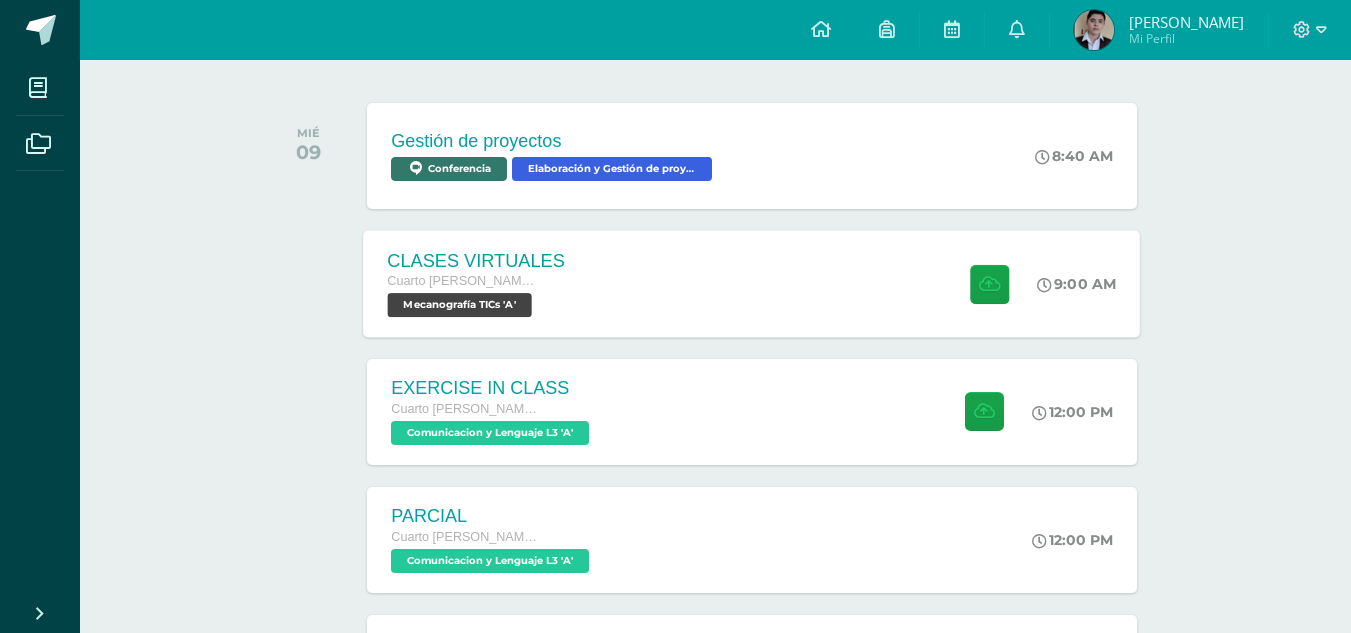 scroll, scrollTop: 0, scrollLeft: 0, axis: both 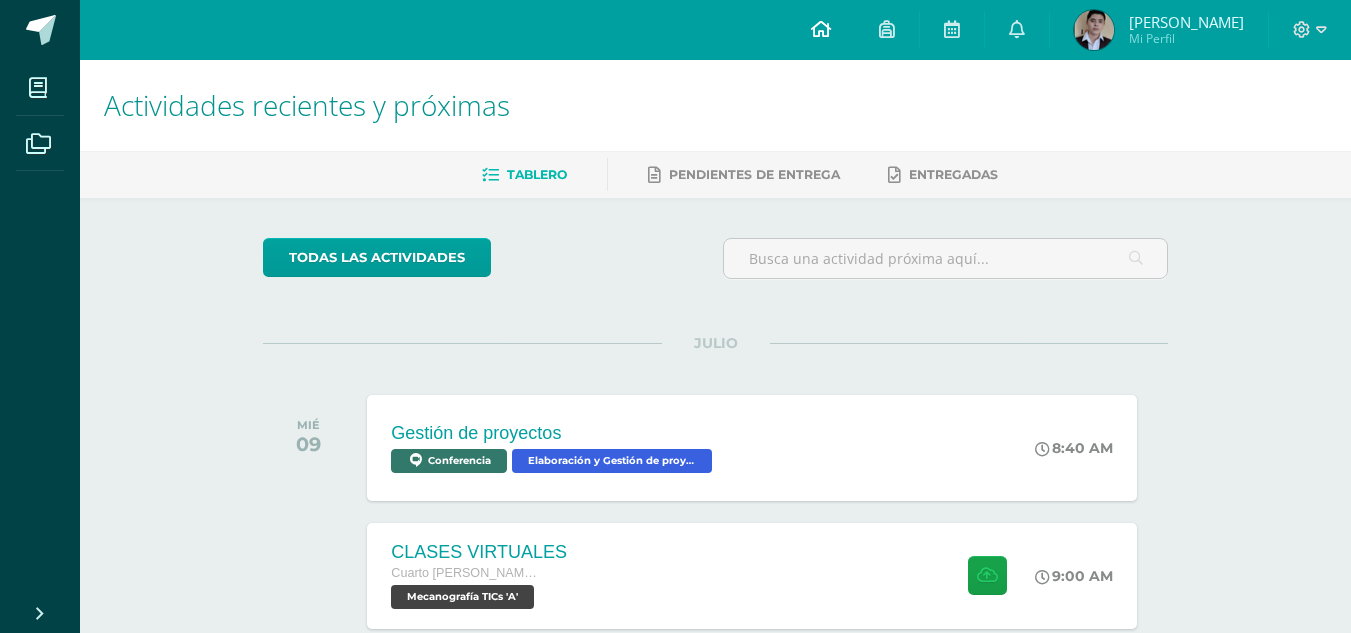 click at bounding box center [821, 30] 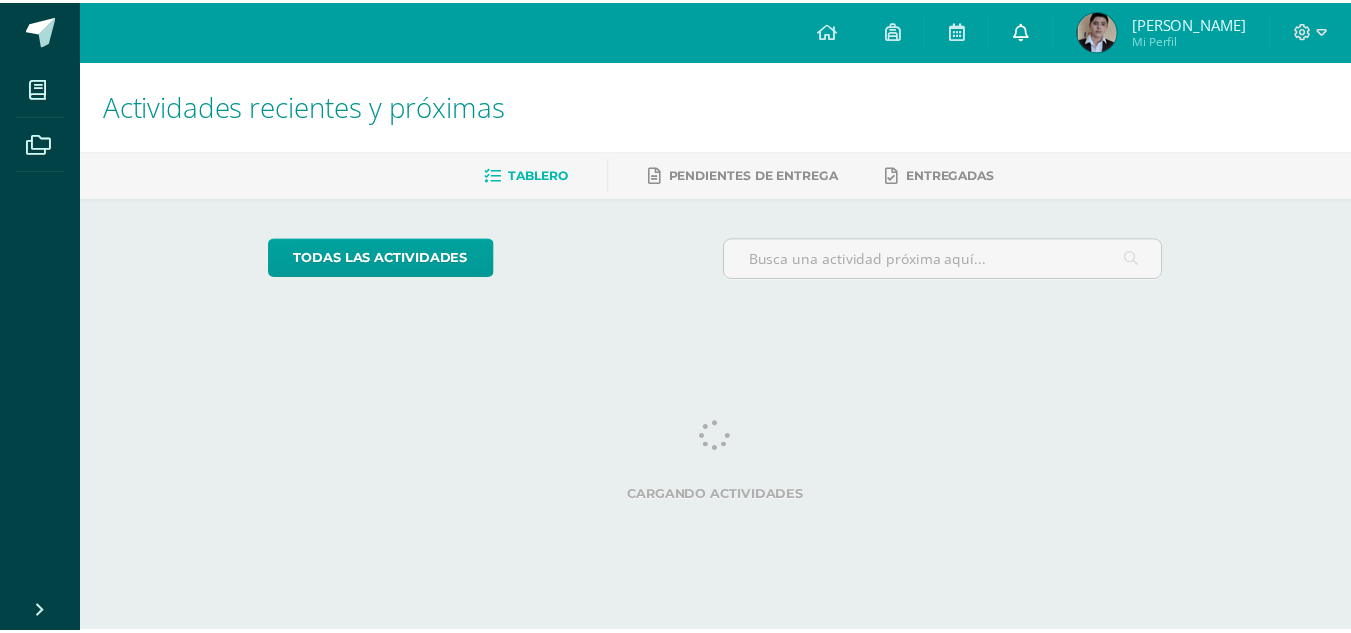scroll, scrollTop: 0, scrollLeft: 0, axis: both 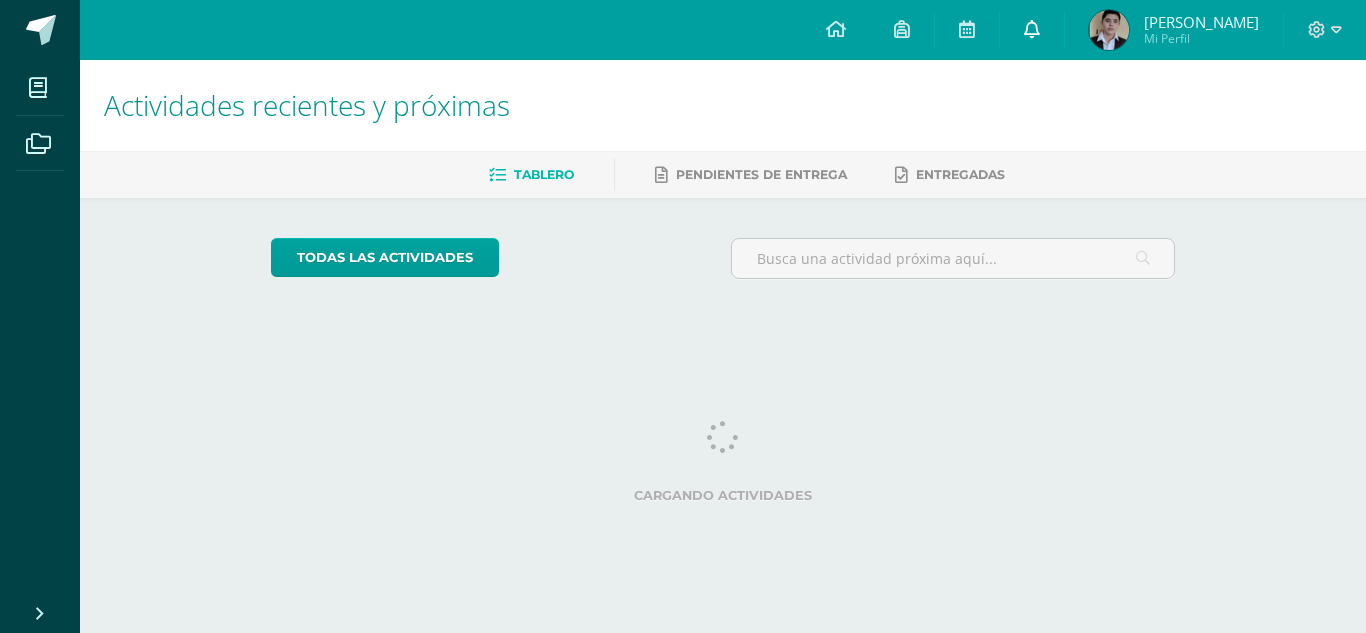 click at bounding box center (1032, 29) 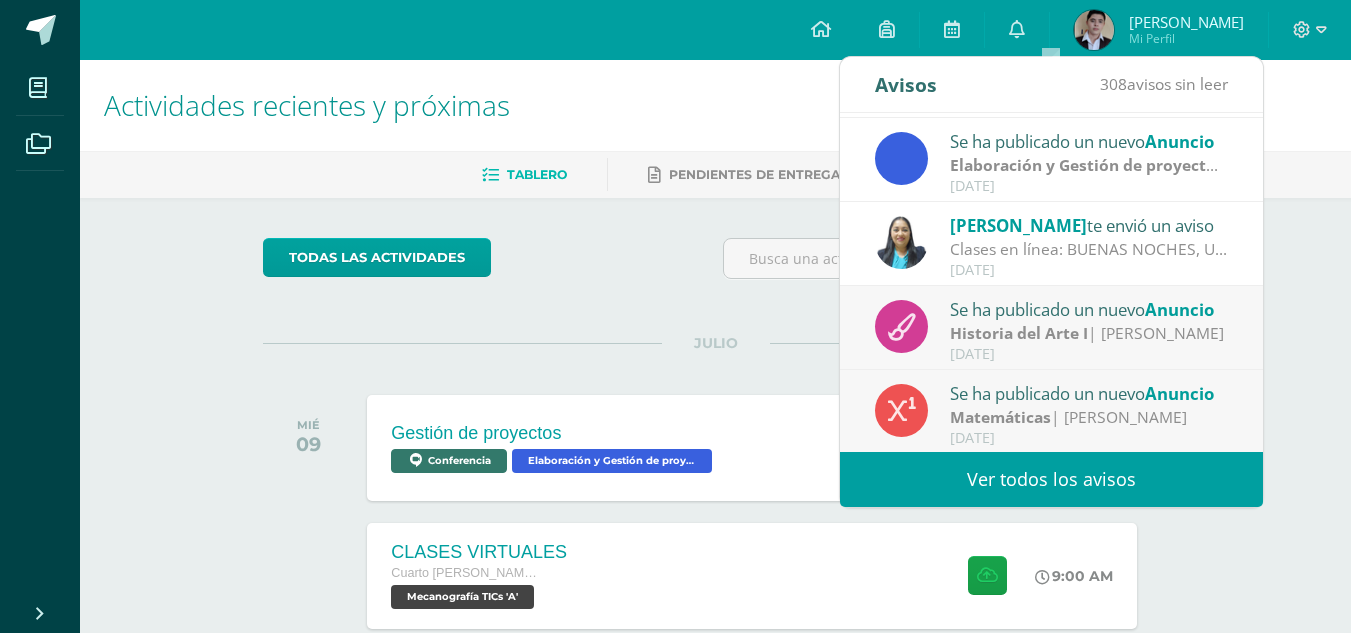 scroll, scrollTop: 164, scrollLeft: 0, axis: vertical 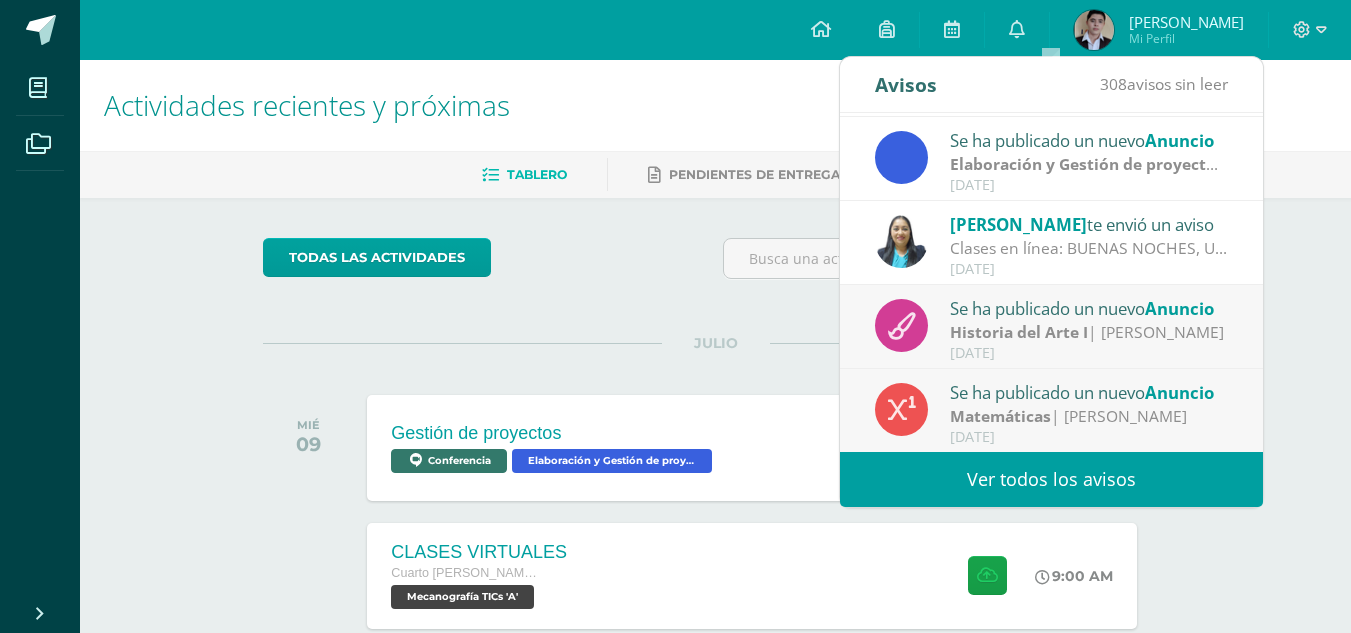 click on "Dina Cabrera  te envió un aviso" at bounding box center [1089, 224] 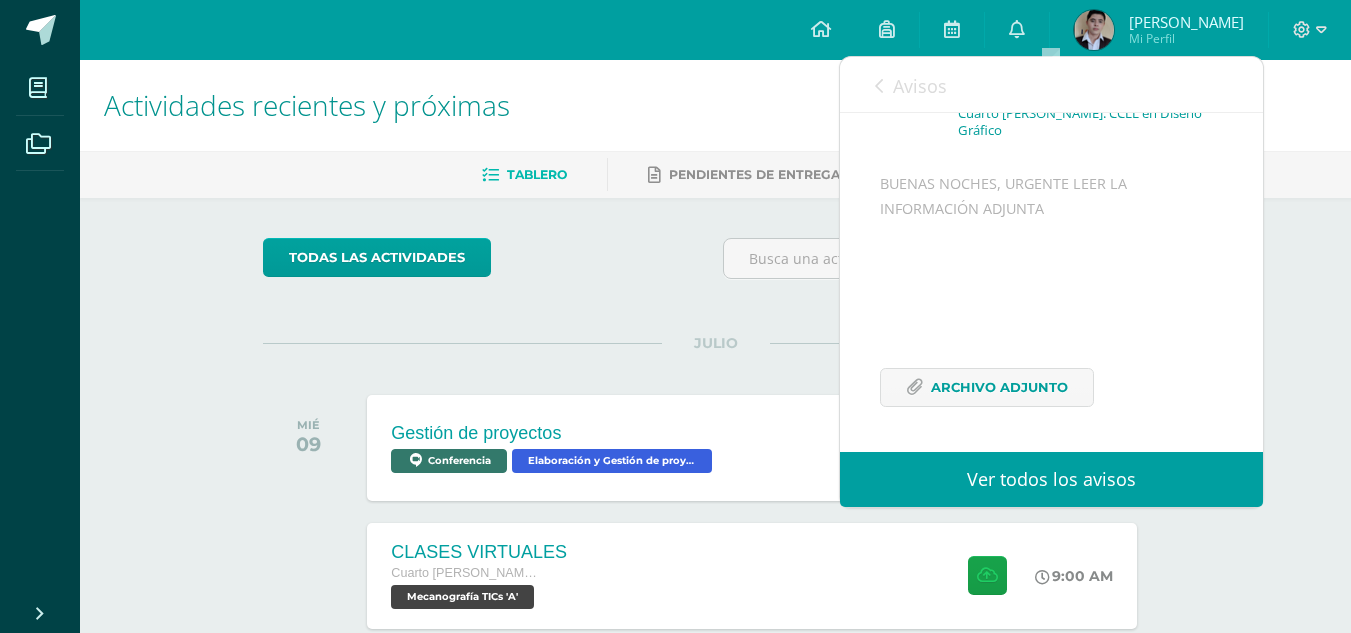 scroll, scrollTop: 155, scrollLeft: 0, axis: vertical 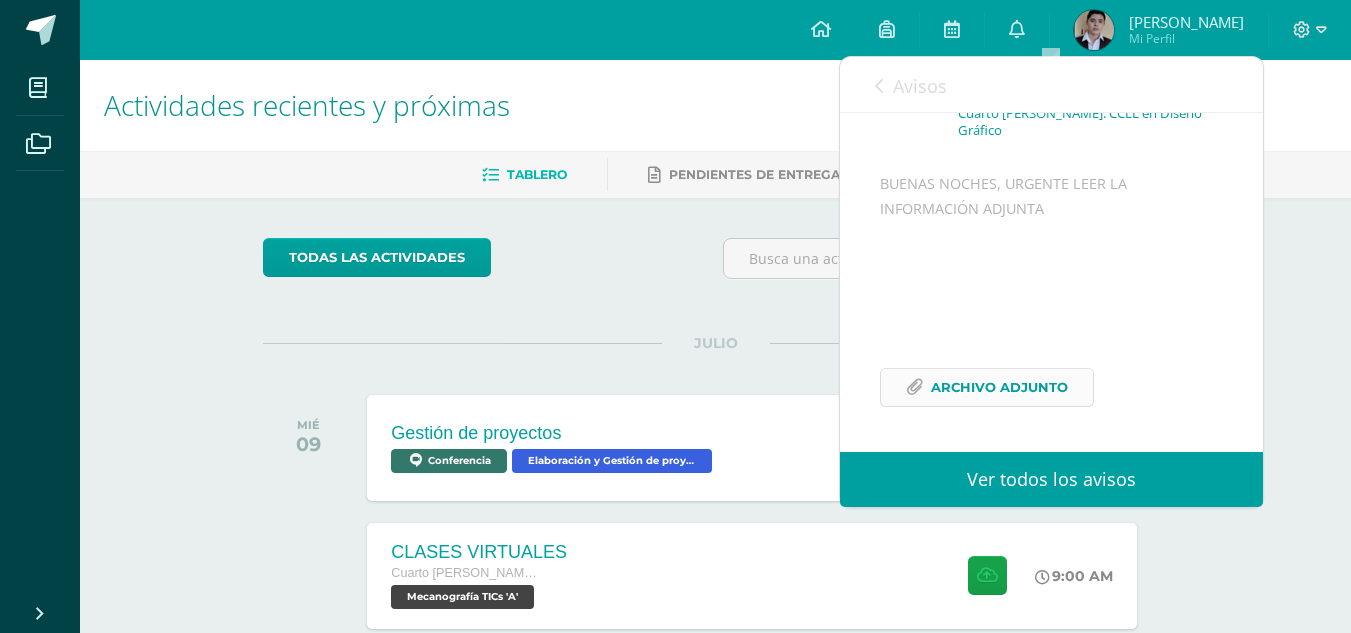 click on "Archivo Adjunto" at bounding box center (999, 387) 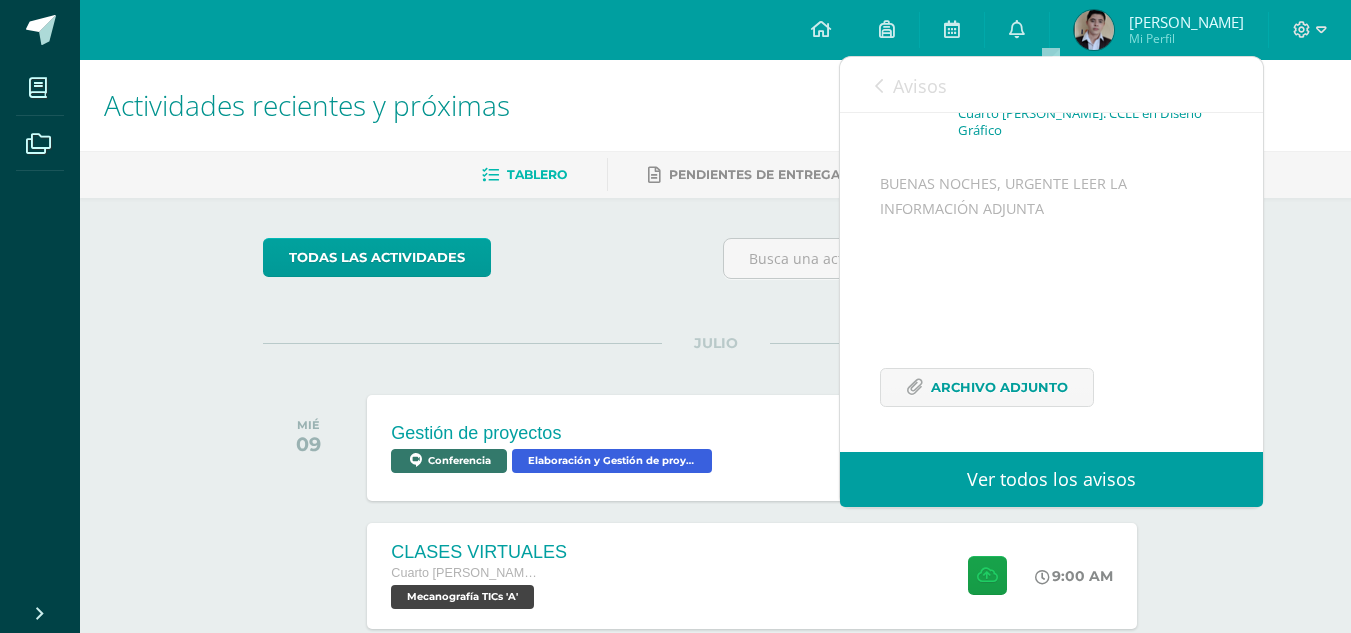 click at bounding box center [879, 86] 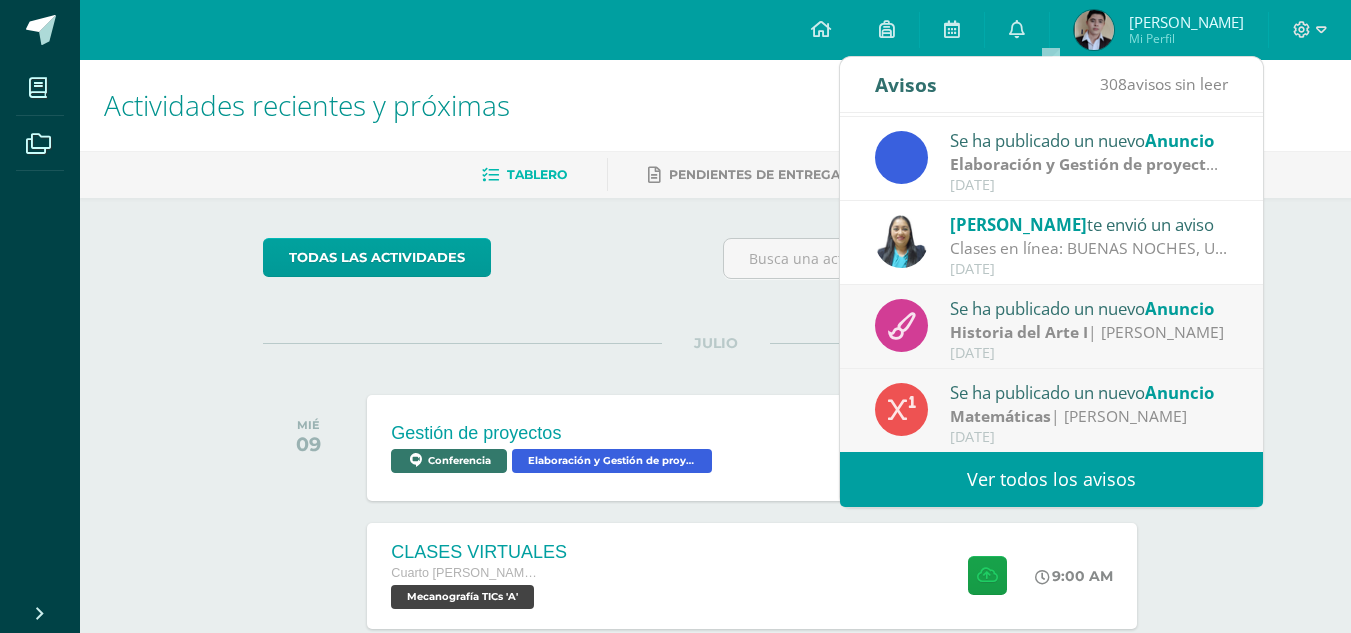 scroll, scrollTop: 0, scrollLeft: 0, axis: both 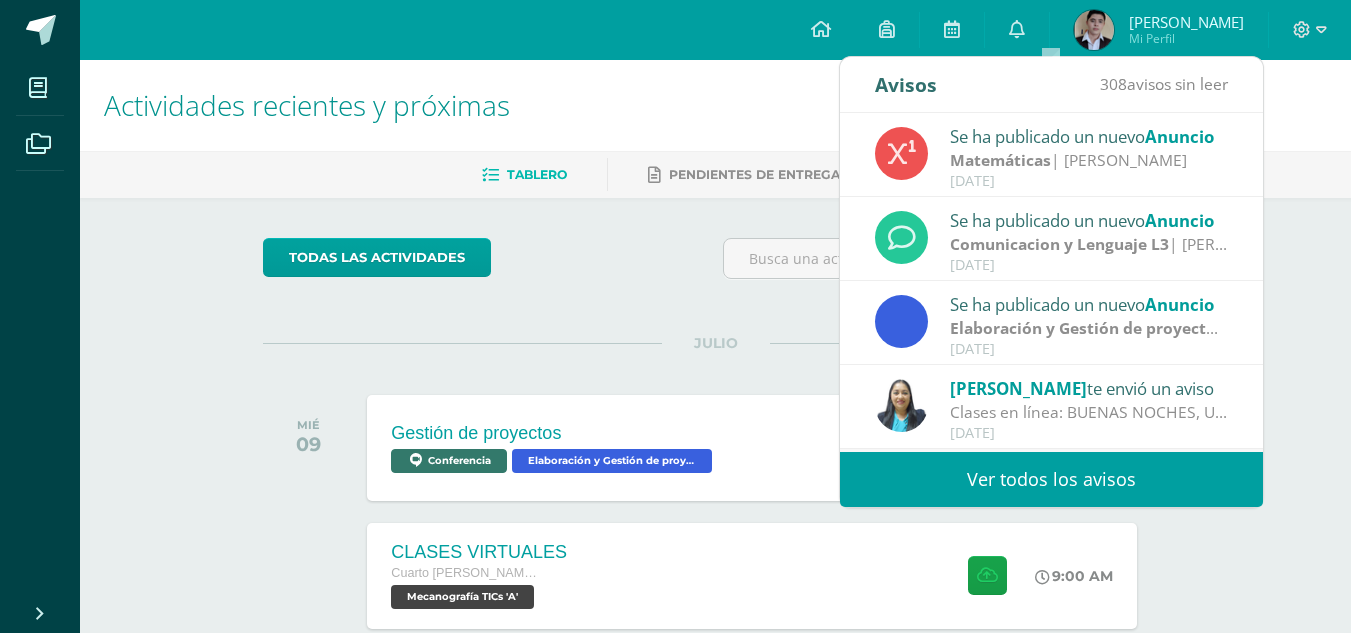 click on "Se ha publicado un nuevo  Anuncio" at bounding box center (1089, 136) 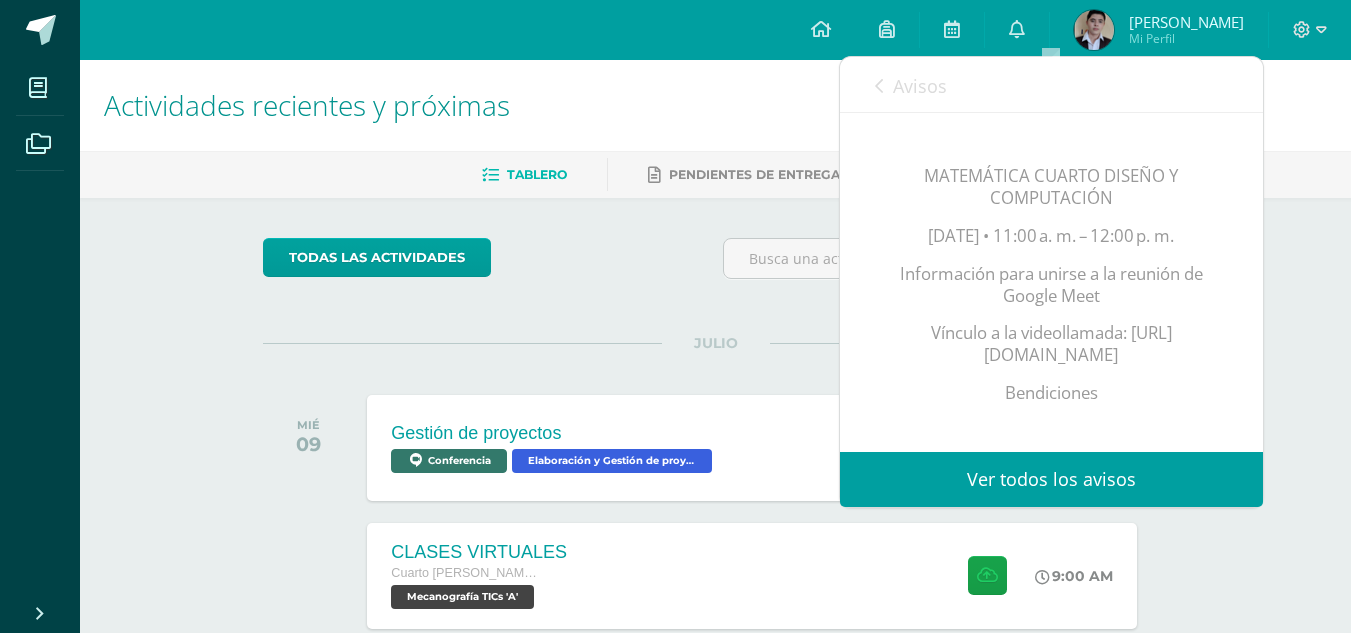 scroll, scrollTop: 699, scrollLeft: 0, axis: vertical 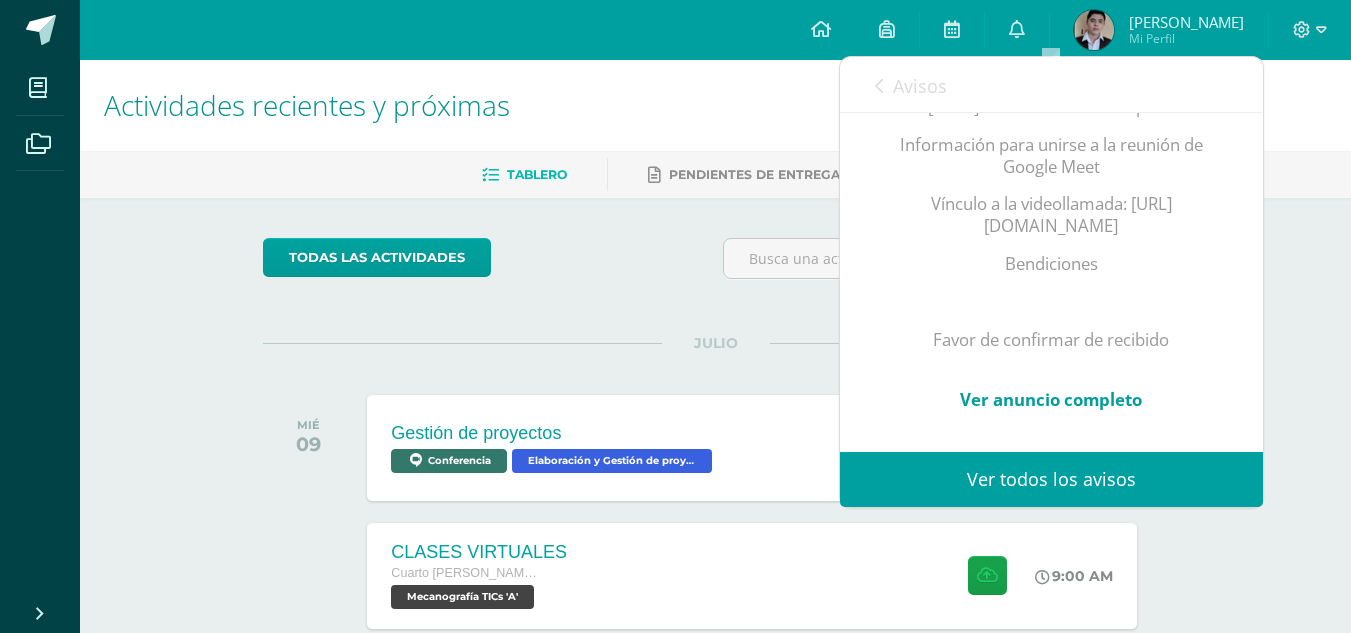 click on "JULIO
MIÉ
09
Gestión de proyectos
Conferencia
Elaboración y Gestión de proyectos 'A'
8:40 AM" at bounding box center (715, 423) 